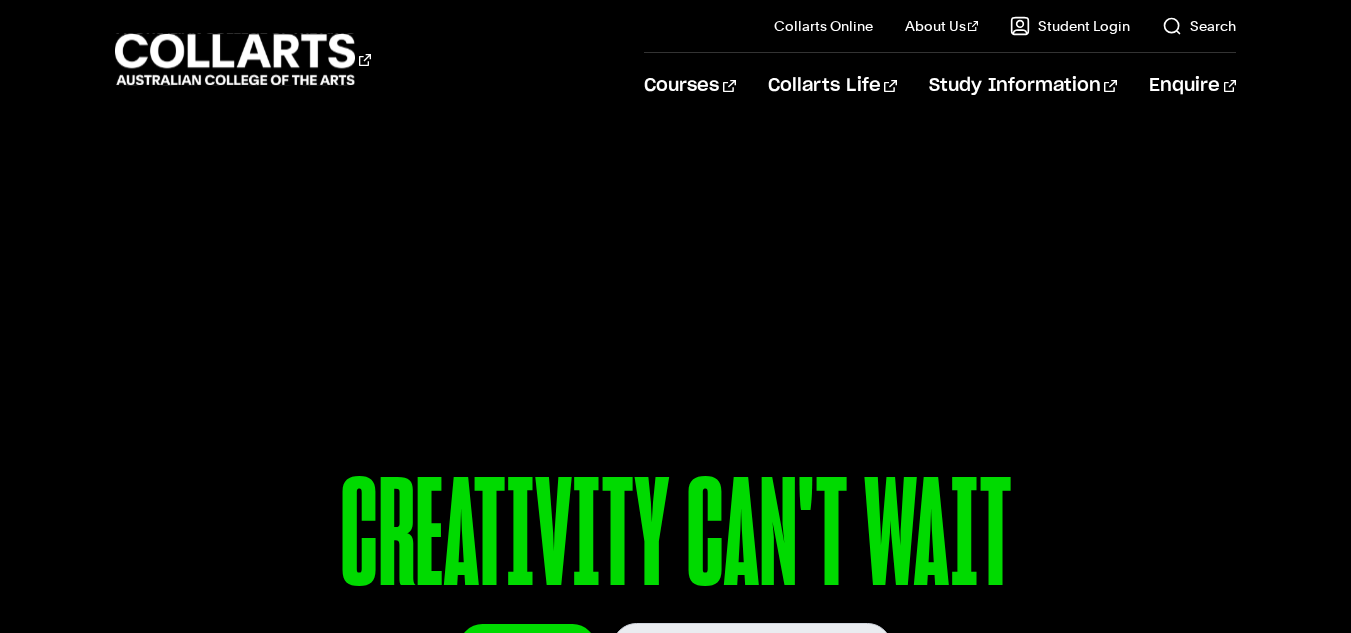scroll, scrollTop: 839, scrollLeft: 0, axis: vertical 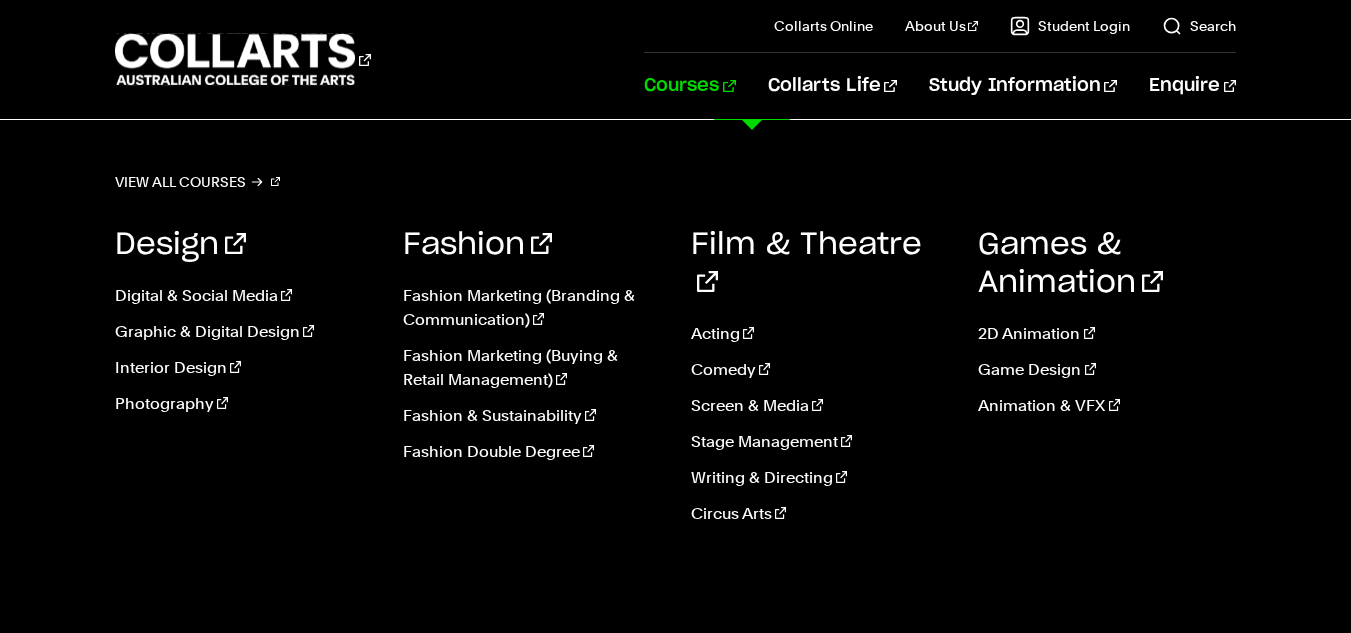 click on "Courses" at bounding box center (689, 86) 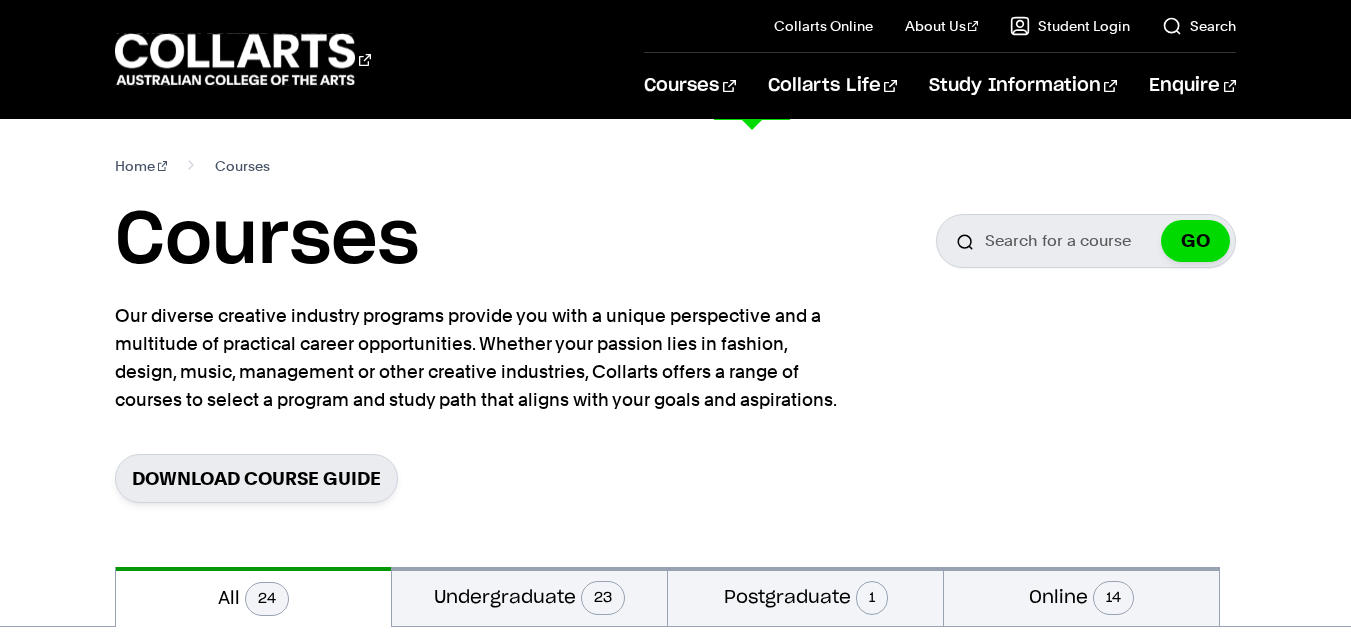 scroll, scrollTop: 0, scrollLeft: 0, axis: both 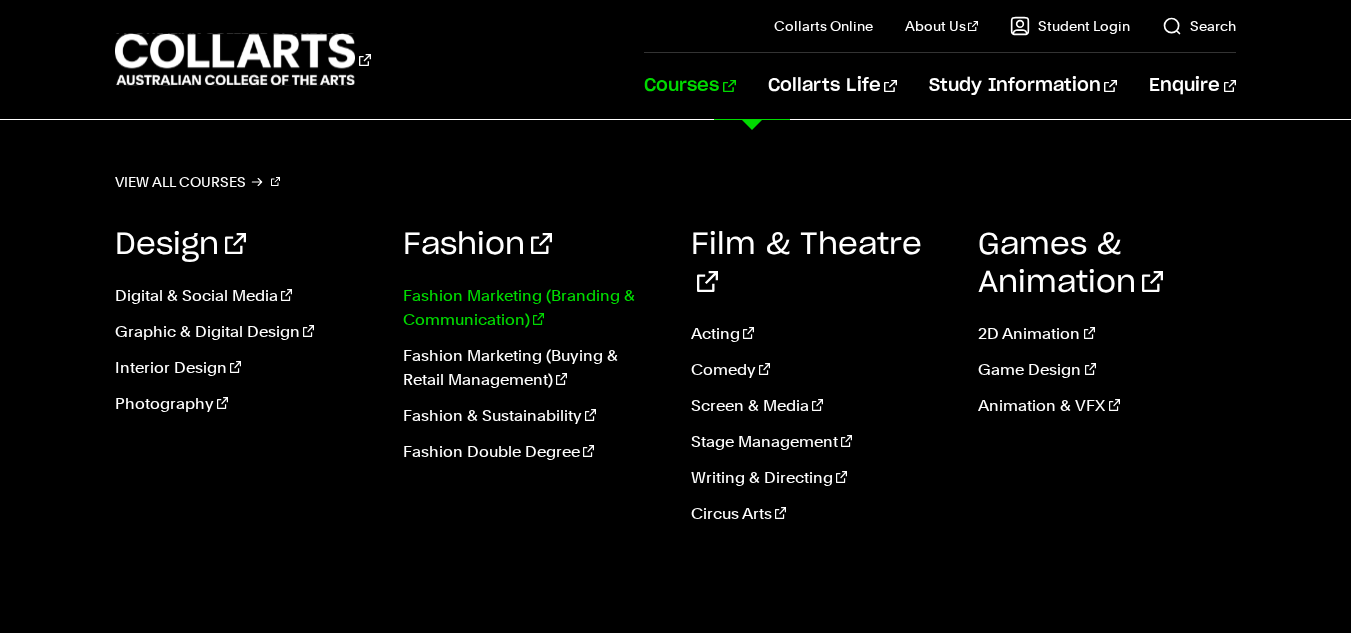 click on "Fashion Marketing (Branding & Communication)" at bounding box center [532, 308] 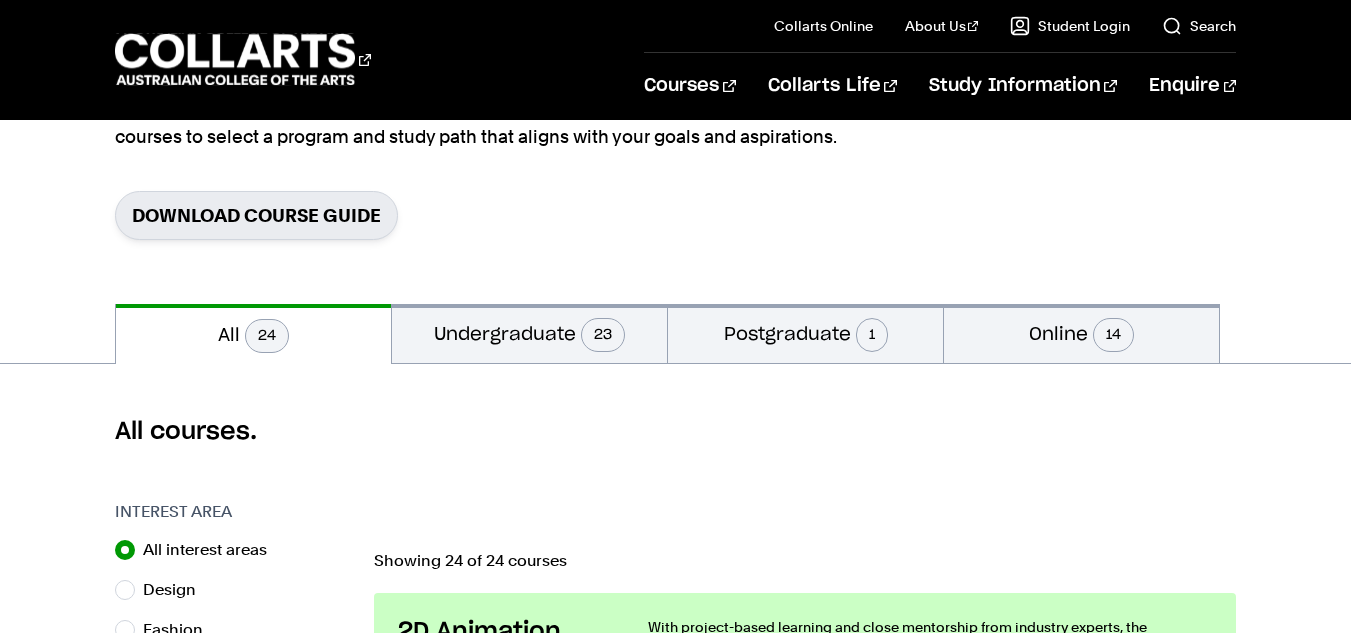 scroll, scrollTop: 264, scrollLeft: 0, axis: vertical 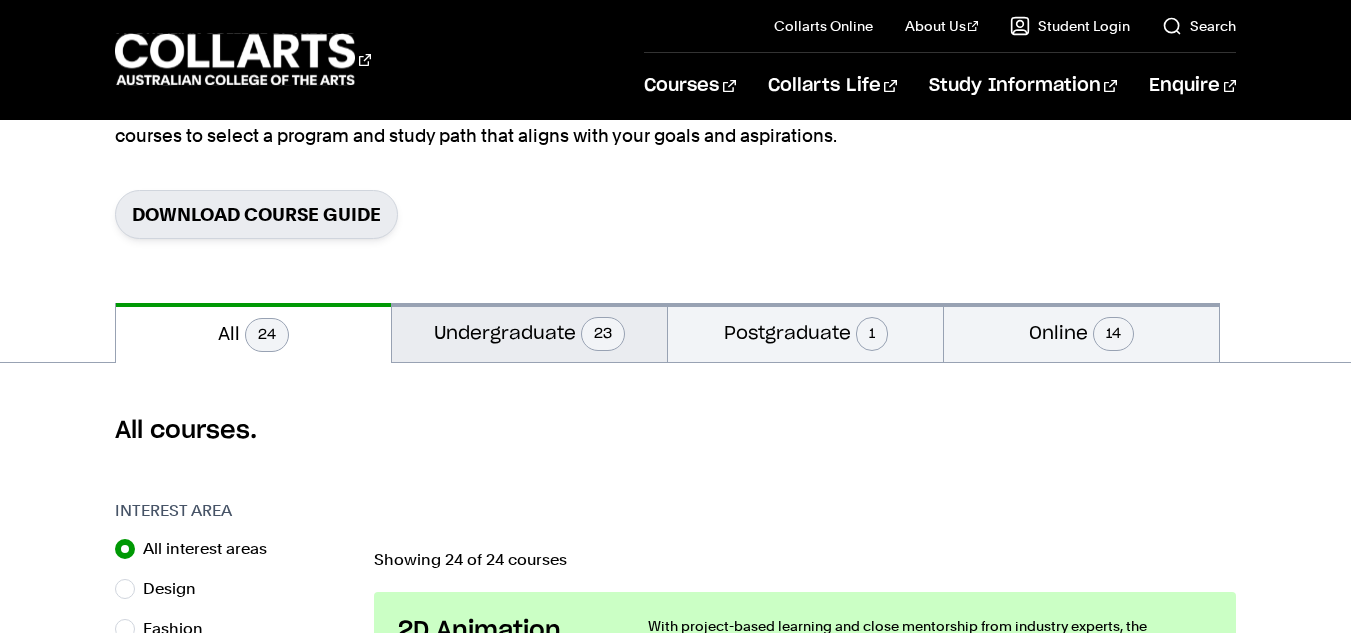 click on "Undergraduate  23" at bounding box center [529, 332] 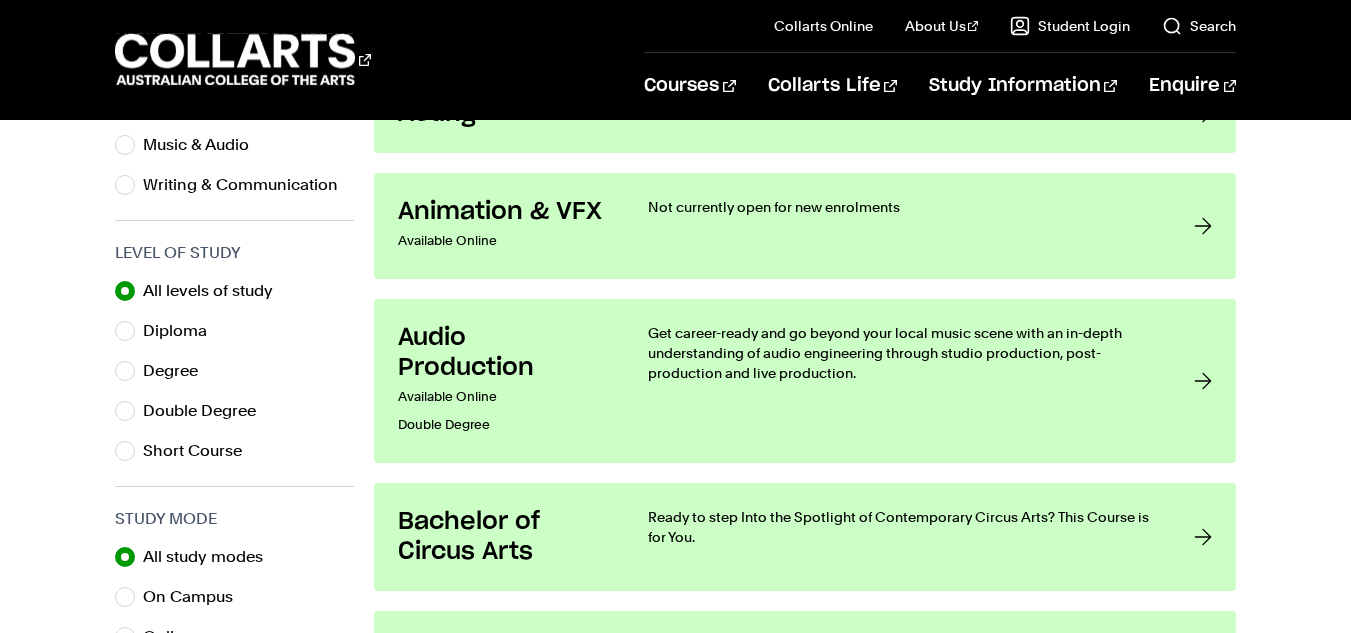 scroll, scrollTop: 668, scrollLeft: 0, axis: vertical 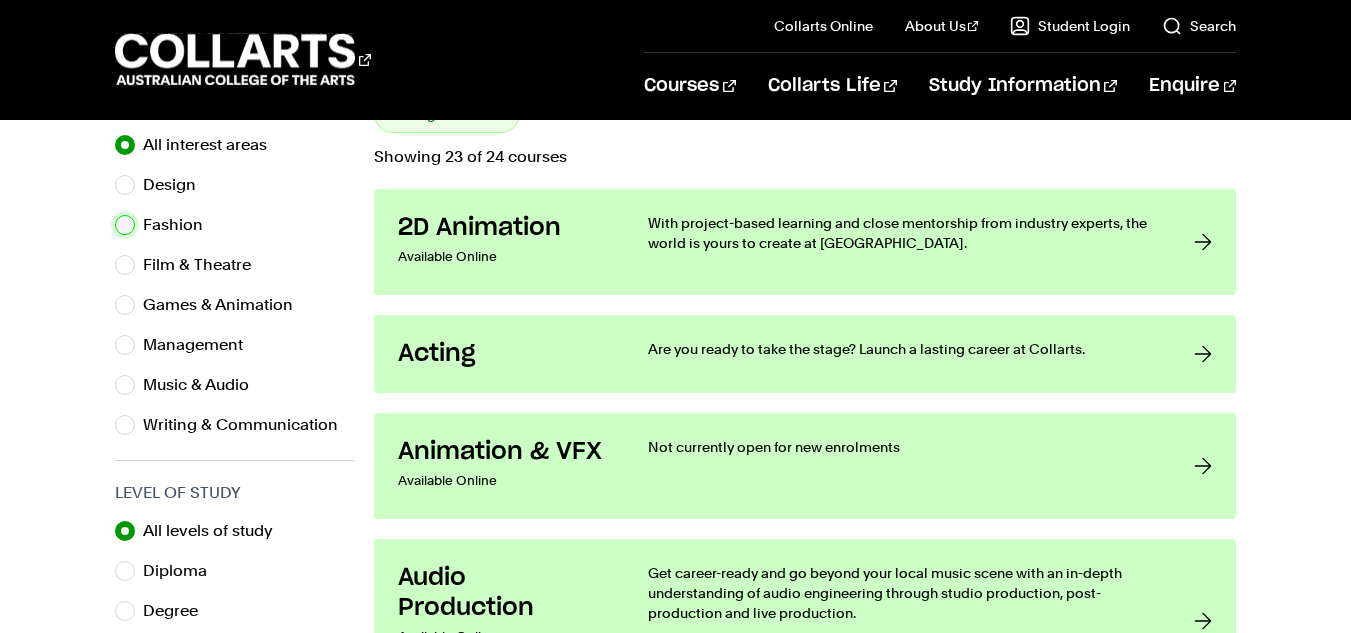 click on "Fashion" at bounding box center (125, 225) 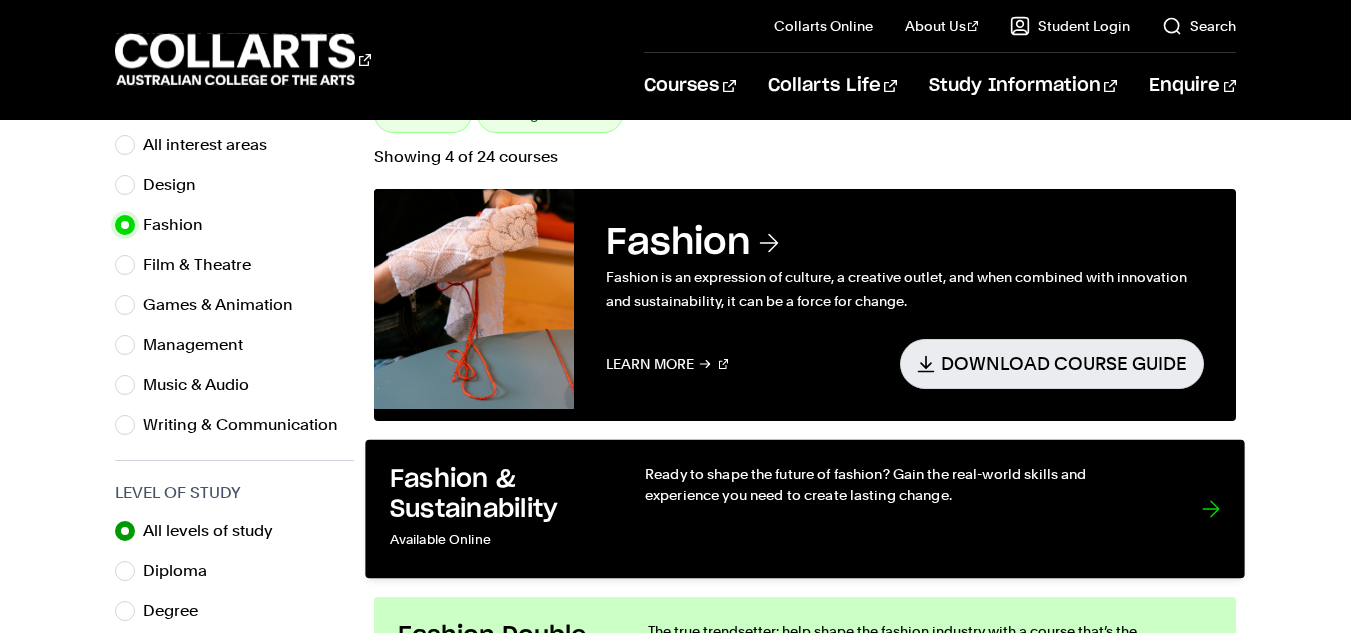 scroll, scrollTop: 740, scrollLeft: 0, axis: vertical 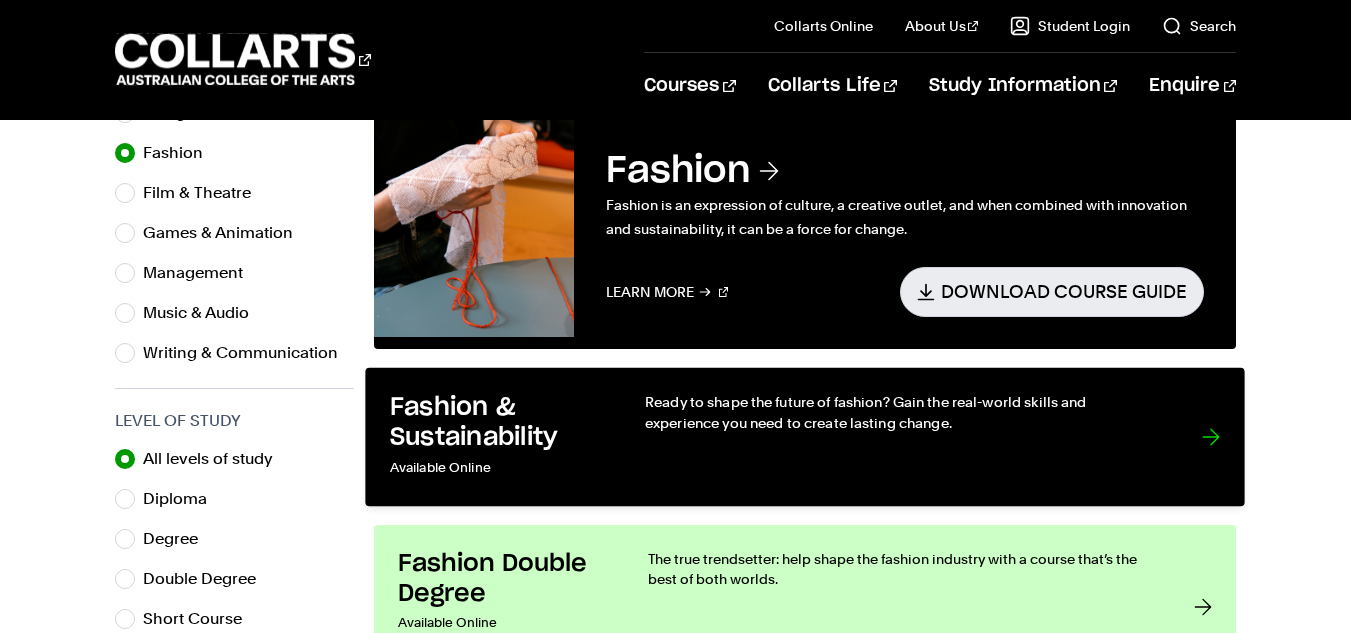 click on "Fashion & Sustainability" at bounding box center [497, 422] 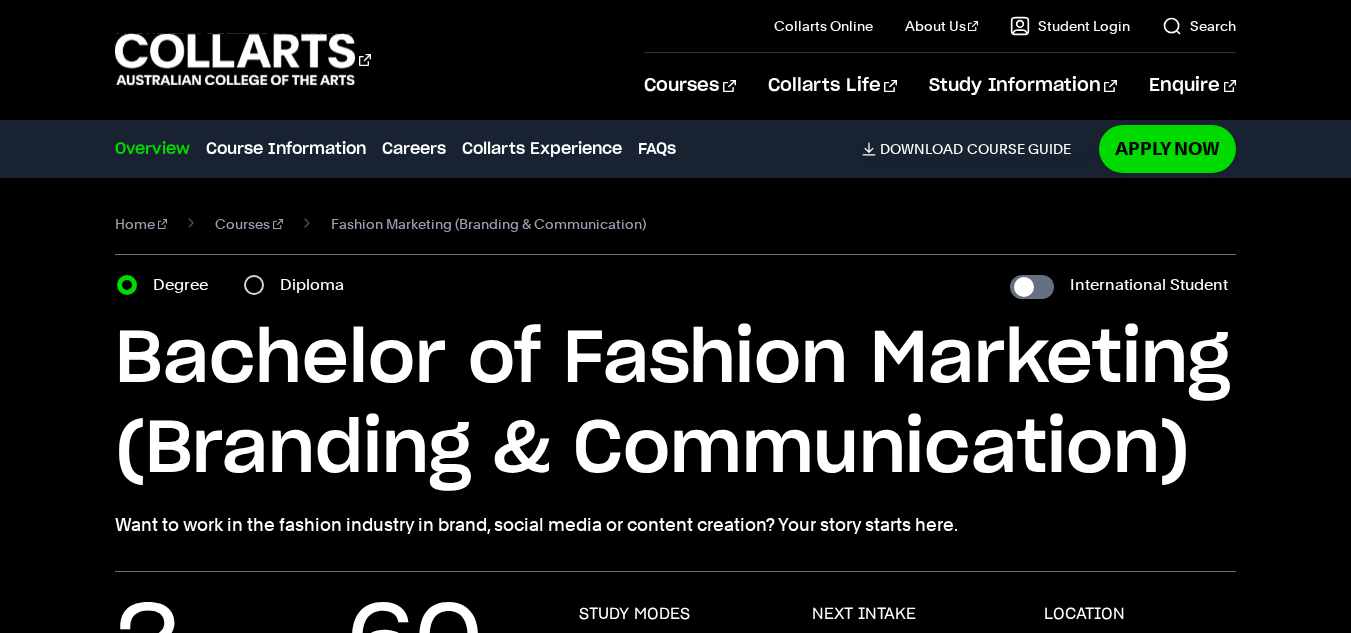 scroll, scrollTop: 0, scrollLeft: 0, axis: both 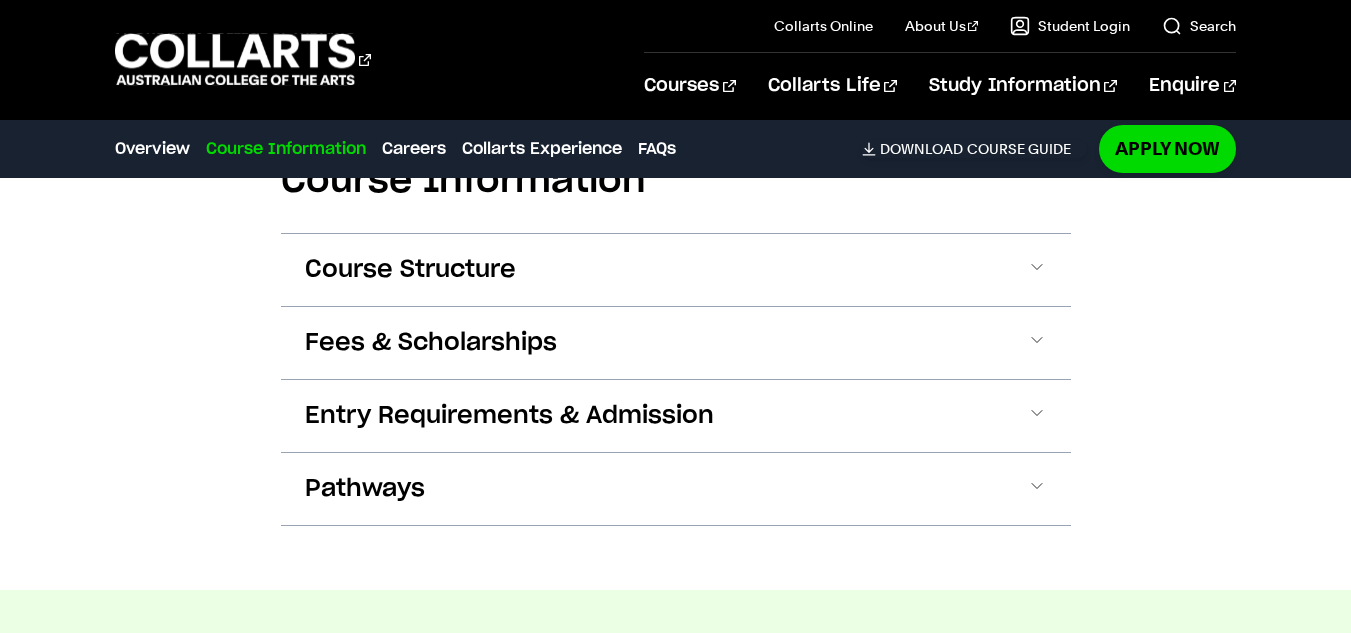 click on "Entry Requirements & Admission" at bounding box center [509, 416] 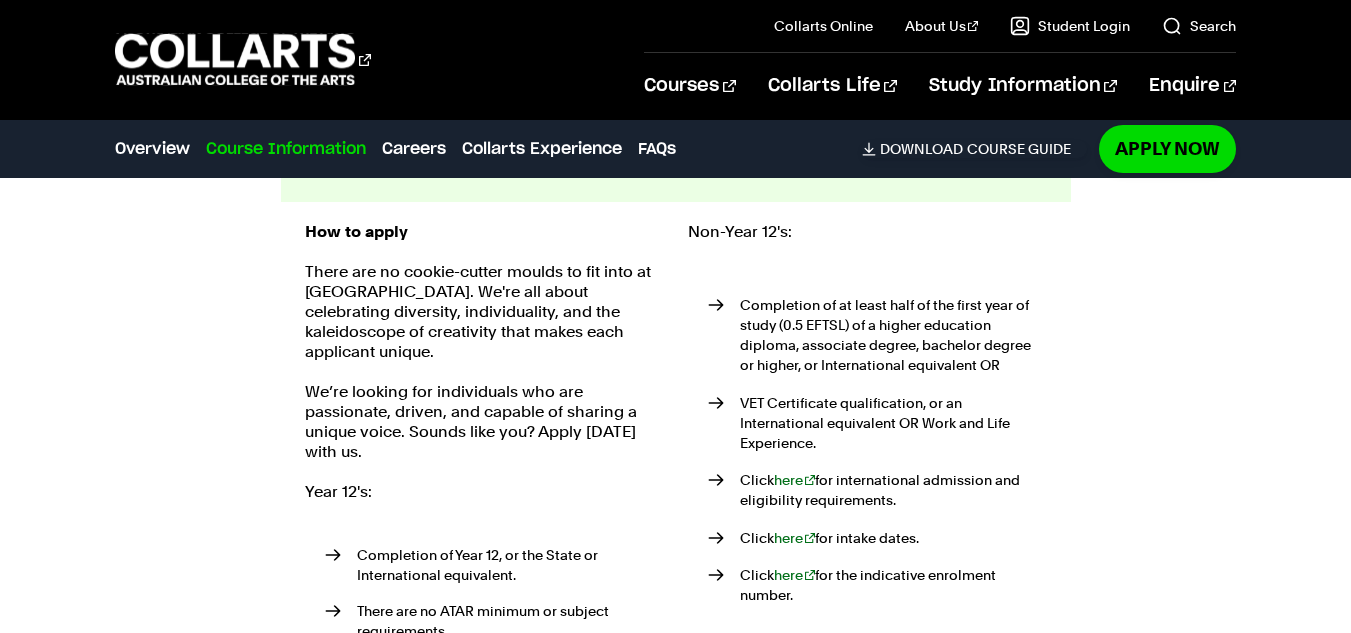 scroll, scrollTop: 2294, scrollLeft: 0, axis: vertical 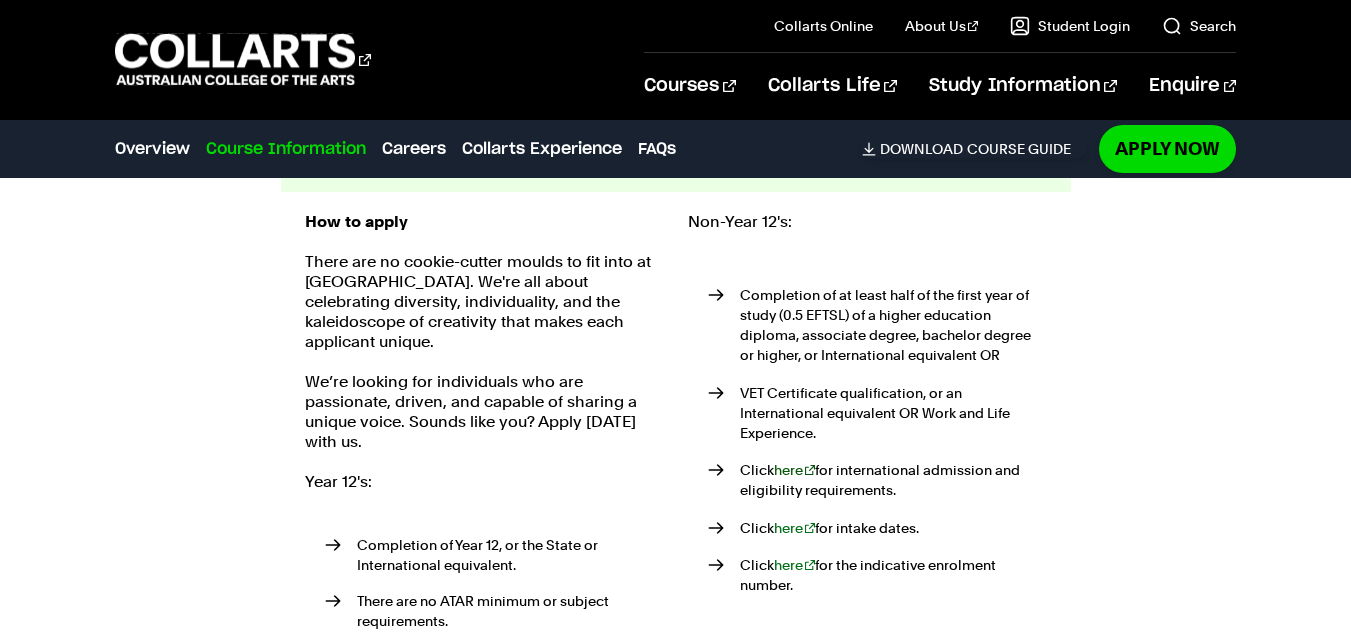 click on "here" at bounding box center (795, 470) 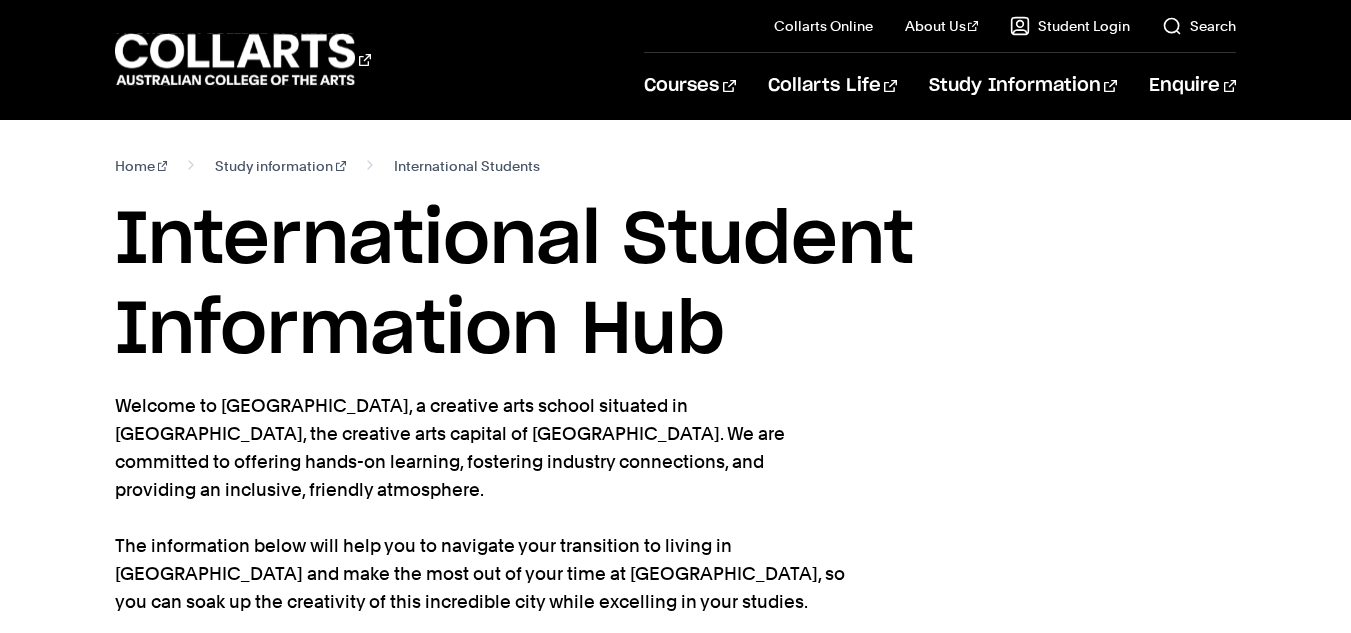 scroll, scrollTop: 0, scrollLeft: 0, axis: both 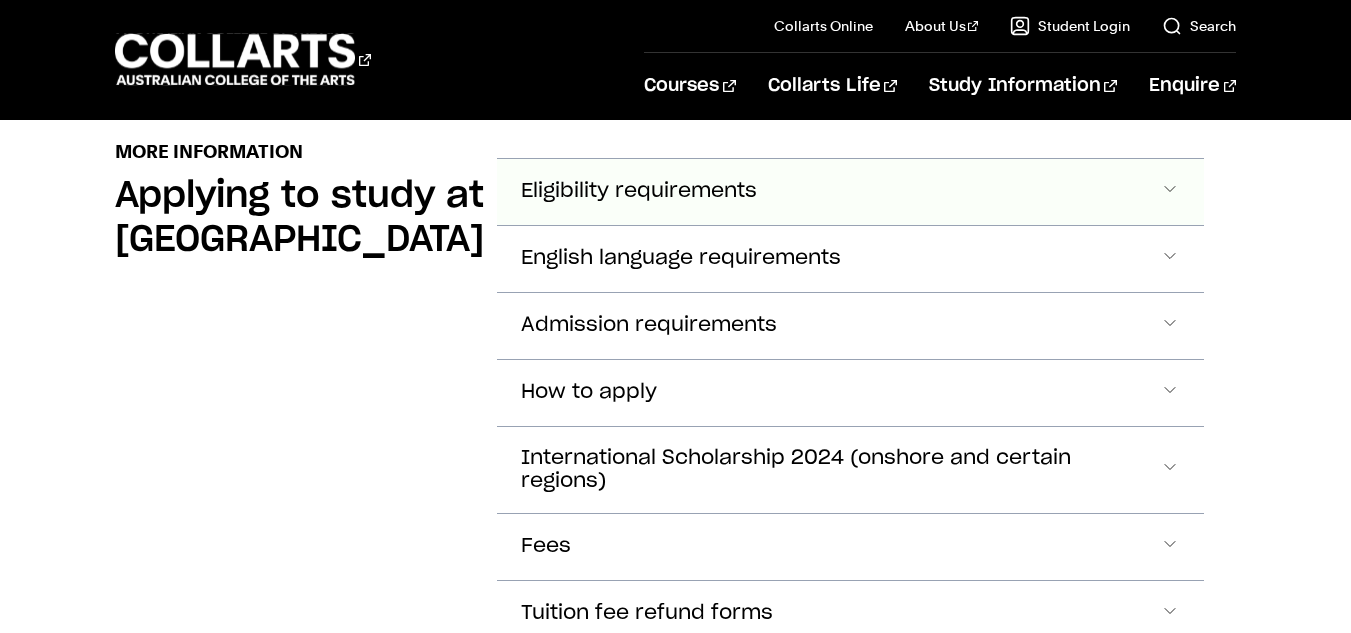 click on "Eligibility requirements" at bounding box center [850, 192] 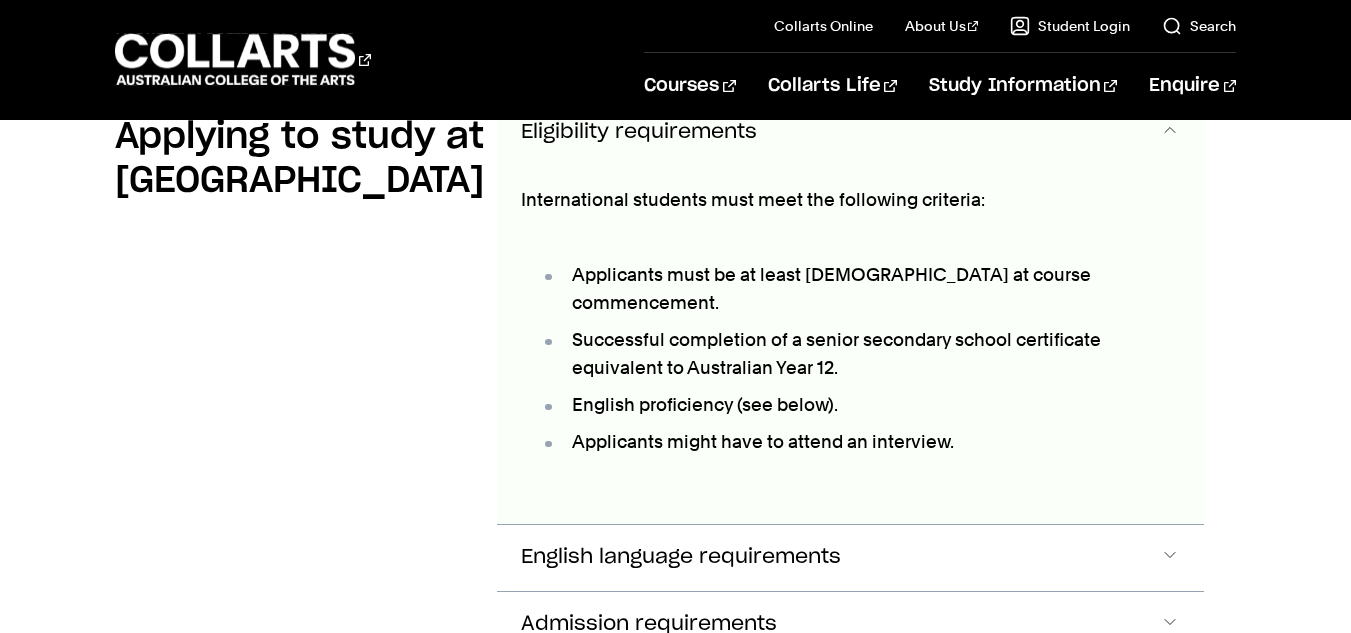 scroll, scrollTop: 2372, scrollLeft: 0, axis: vertical 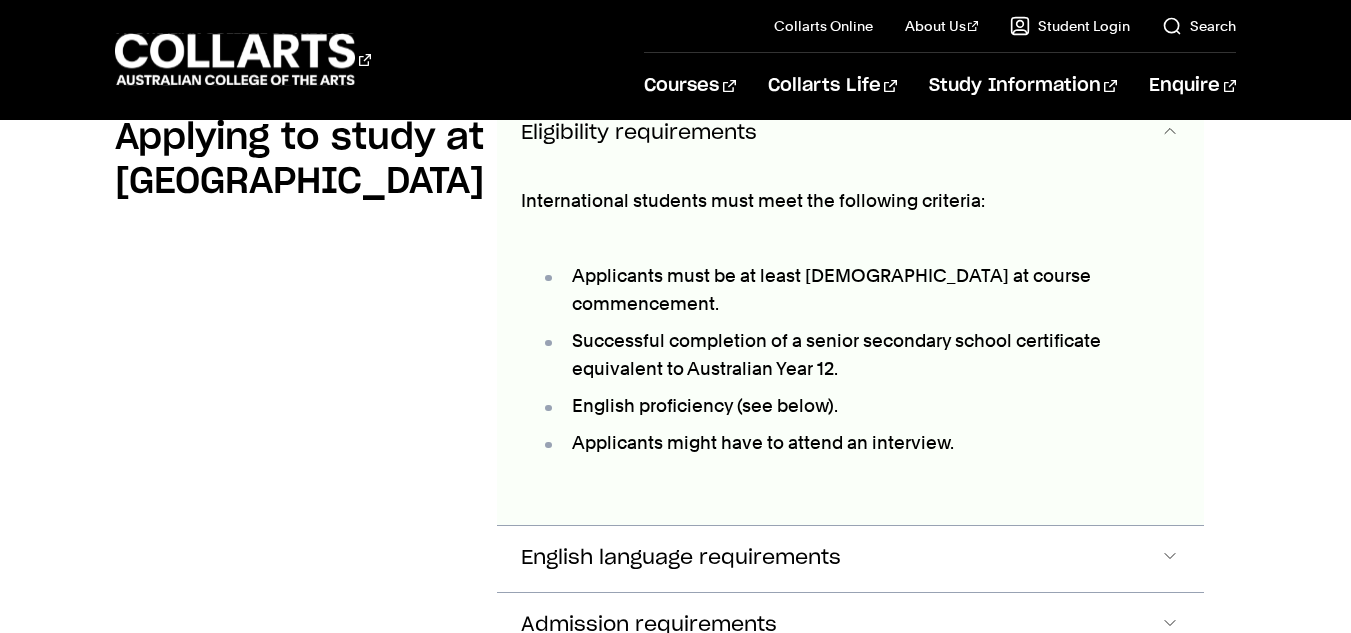 click on "Eligibility requirements" at bounding box center (850, 134) 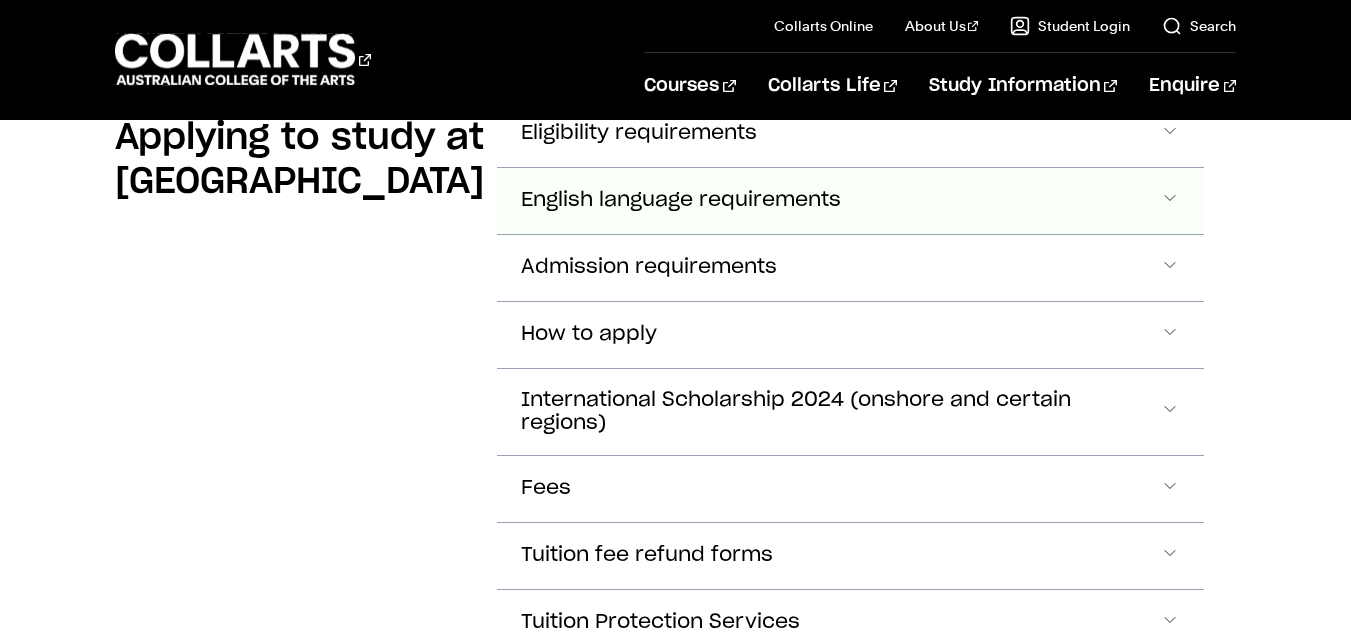 click on "English language requirements" at bounding box center [850, 134] 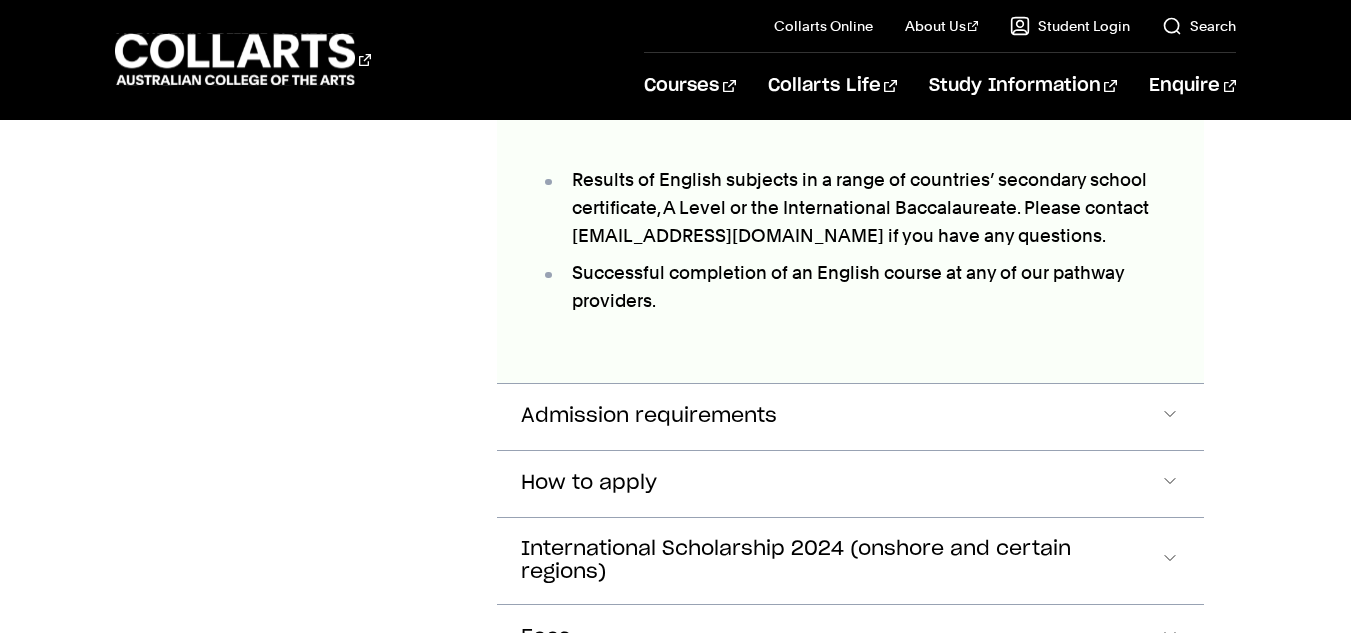 scroll, scrollTop: 2777, scrollLeft: 0, axis: vertical 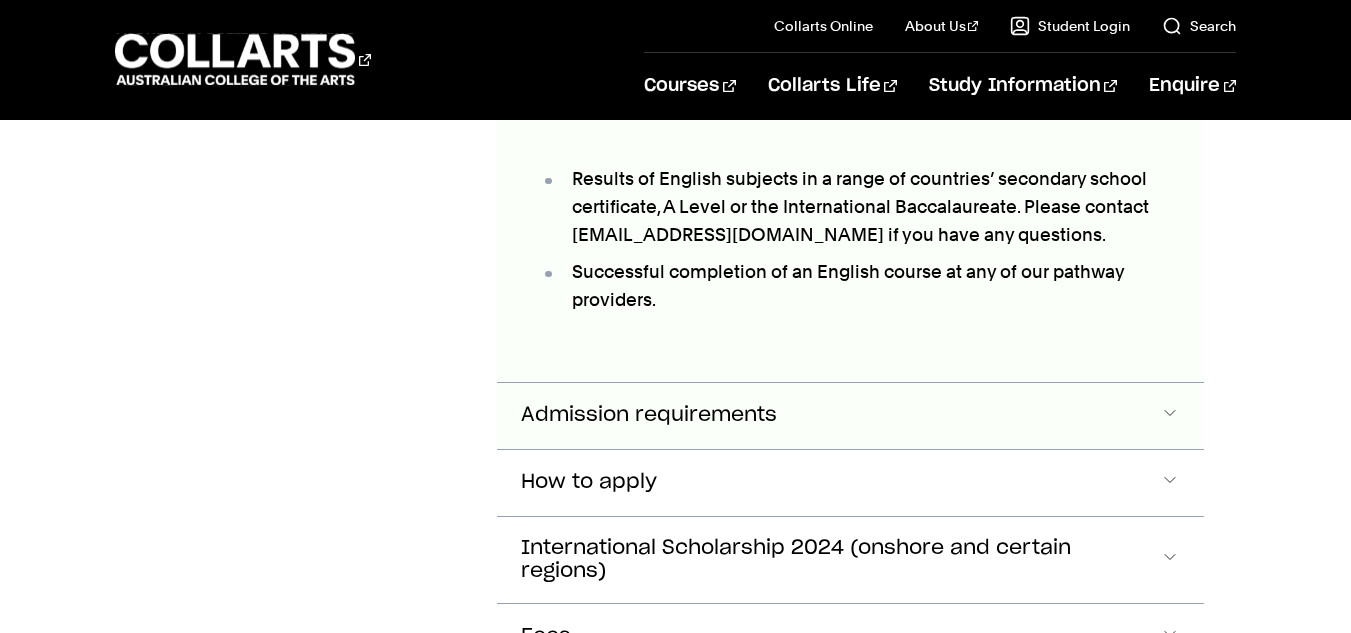 click on "Admission requirements" at bounding box center [850, -271] 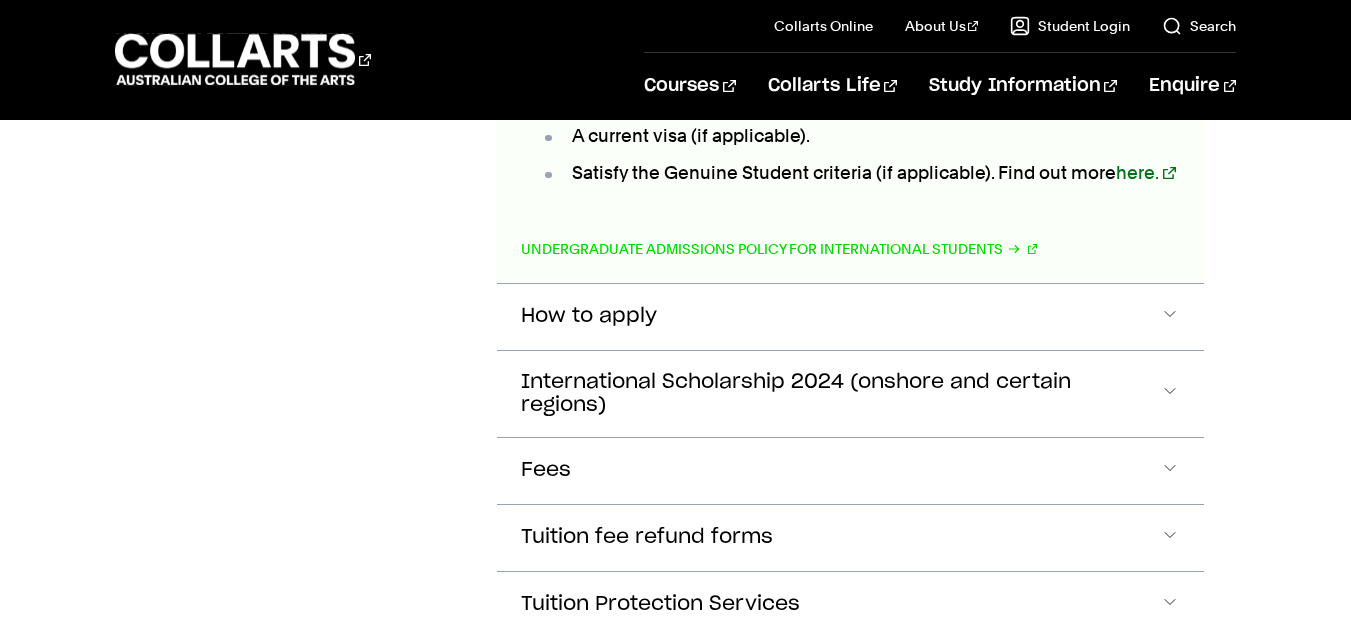 scroll, scrollTop: 3339, scrollLeft: 0, axis: vertical 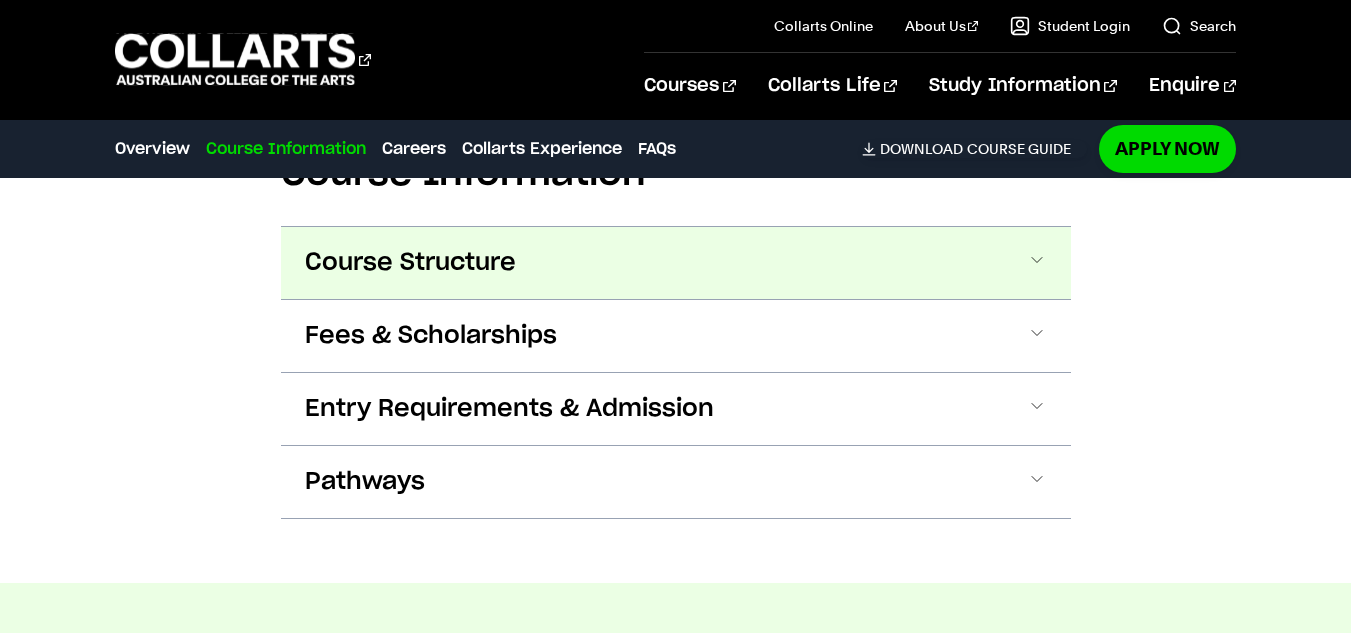 click at bounding box center [1037, 263] 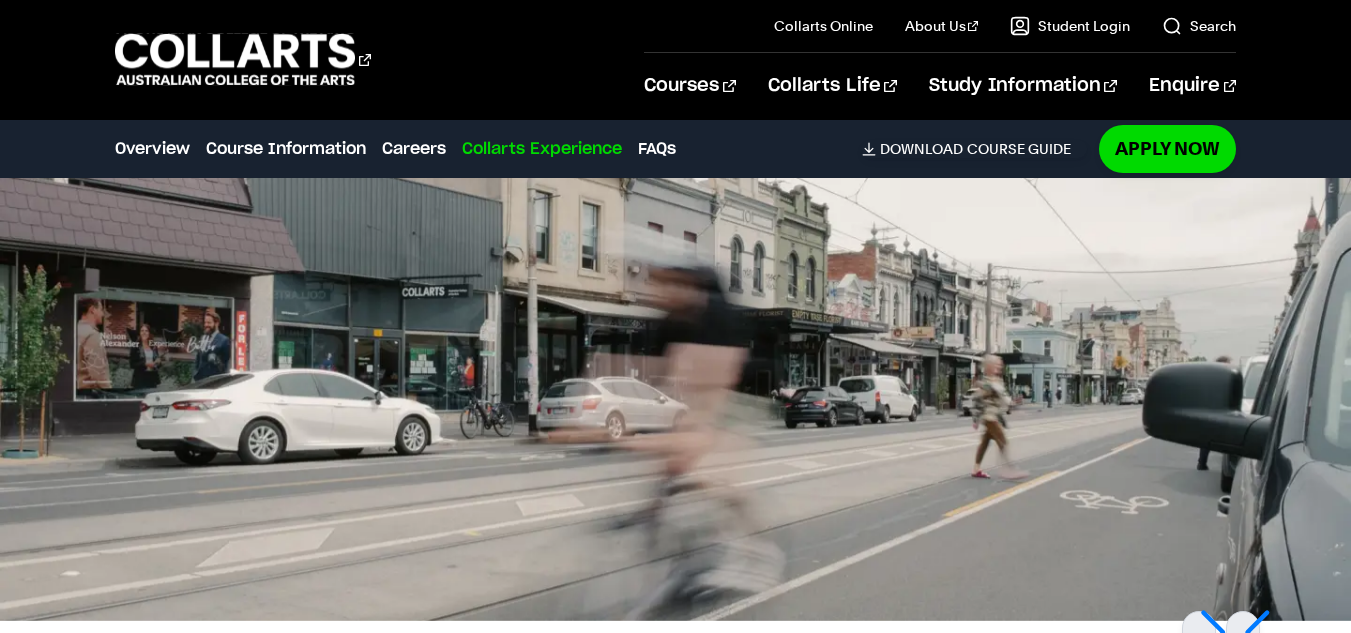 scroll, scrollTop: 5351, scrollLeft: 0, axis: vertical 